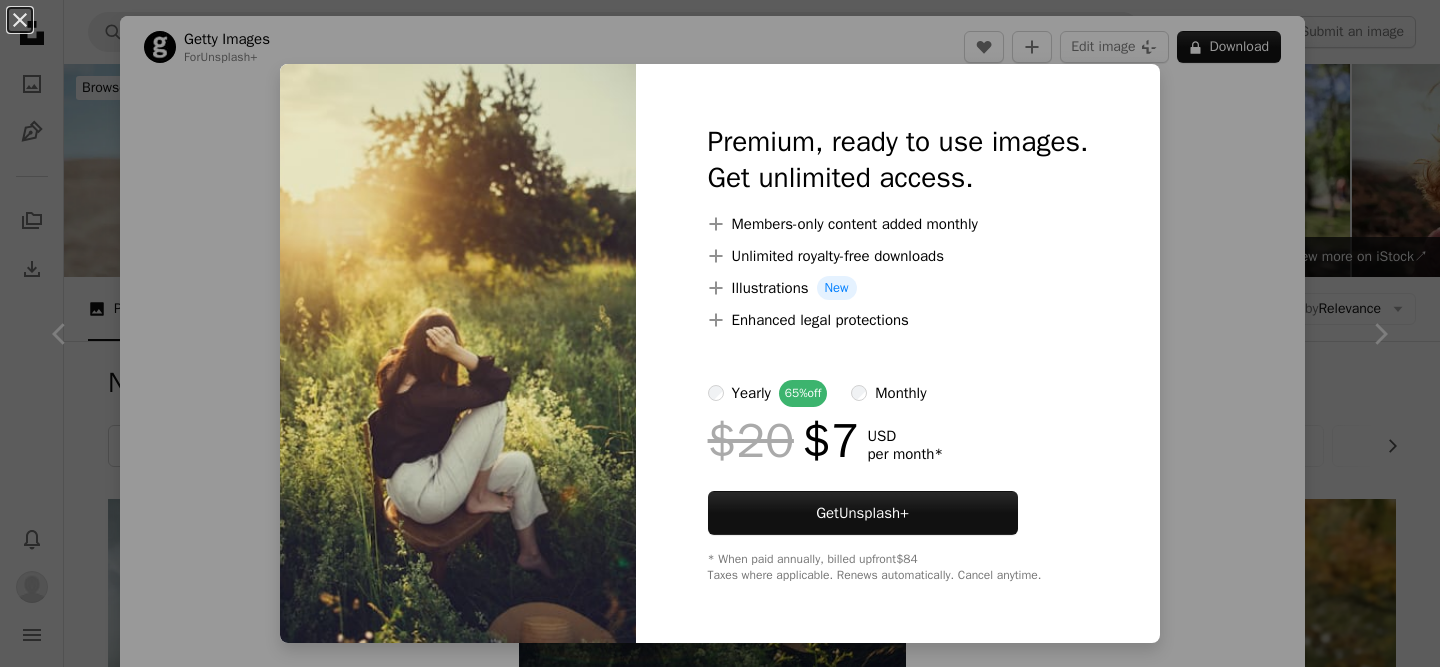 scroll, scrollTop: 13690, scrollLeft: 0, axis: vertical 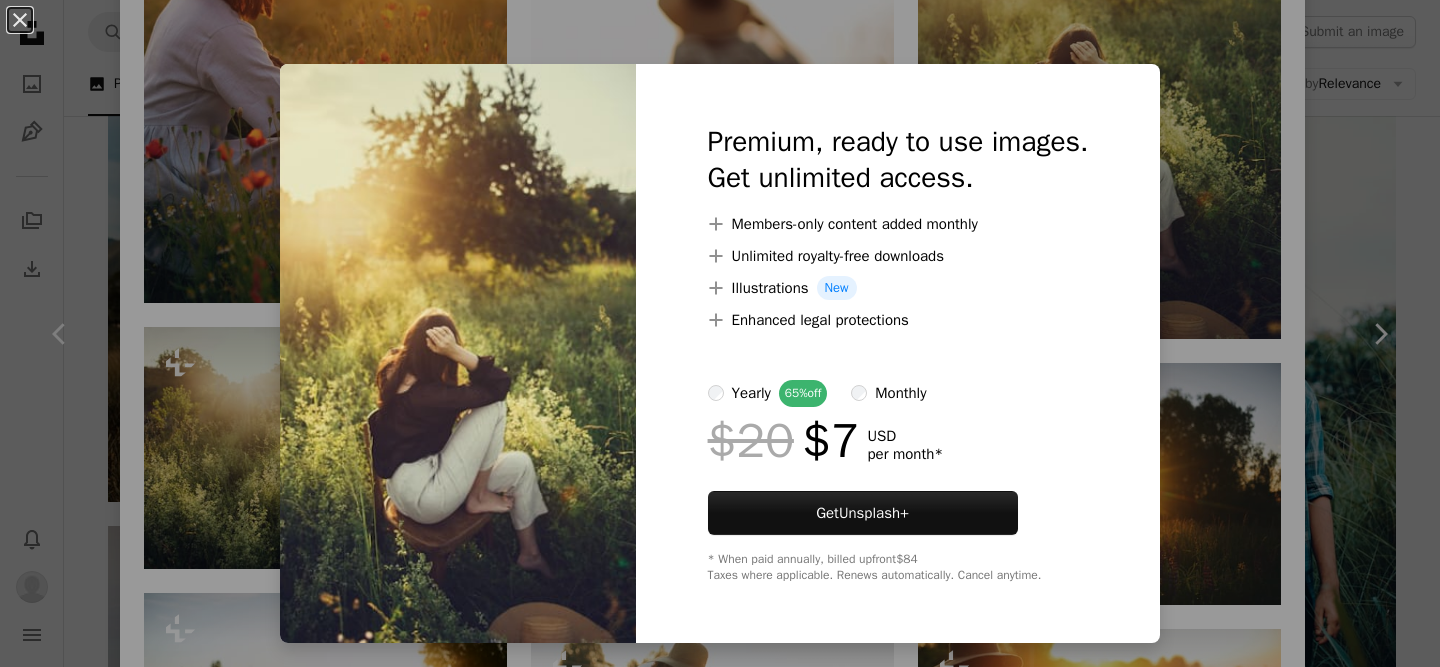 click on "An X shape Premium, ready to use images. Get unlimited access. A plus sign Members-only content added monthly A plus sign Unlimited royalty-free downloads A plus sign Illustrations  New A plus sign Enhanced legal protections yearly 65%  off monthly $20   $7 USD per month * Get  Unsplash+ * When paid annually, billed upfront  $84 Taxes where applicable. Renews automatically. Cancel anytime." at bounding box center [720, 333] 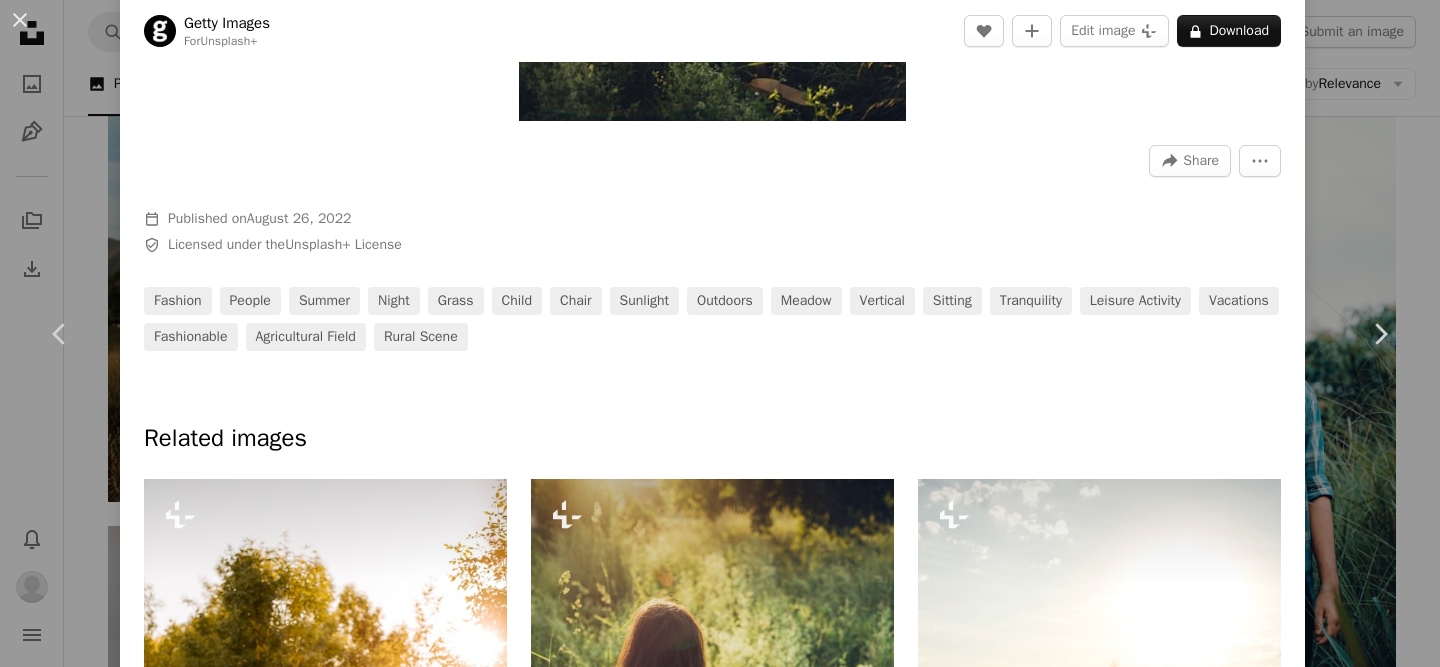 scroll, scrollTop: 557, scrollLeft: 0, axis: vertical 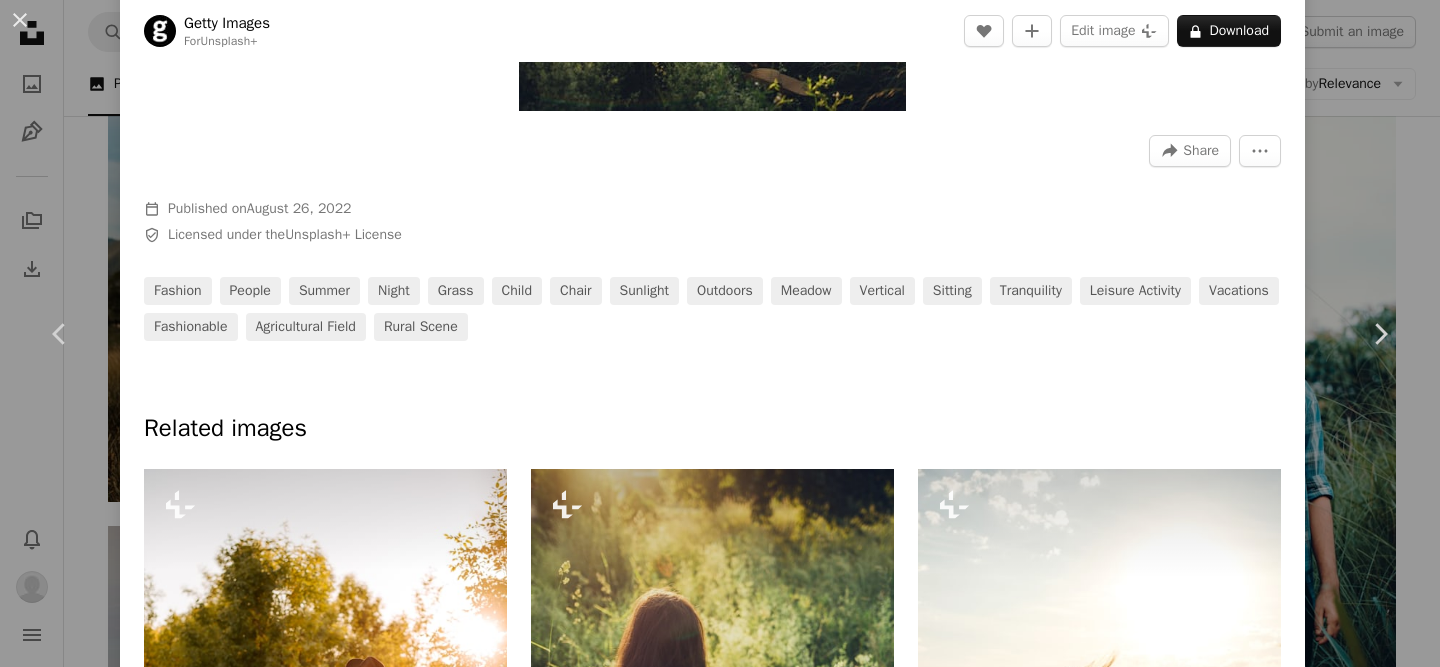 click on "An X shape Chevron left Chevron right Getty Images For  Unsplash+ A heart A plus sign Edit image   Plus sign for Unsplash+ A lock   Download Zoom in A forward-right arrow Share More Actions Calendar outlined Published on  [DATE], [YEAR] Safety Licensed under the  Unsplash+ License fashion people summer night grass child chair sunlight outdoors meadow vertical sitting tranquility leisure activity vacations fashionable agricultural field rural scene Related images Plus sign for Unsplash+ A heart A plus sign [NAME] For  Unsplash+ A lock   Download Plus sign for Unsplash+ A heart A plus sign Getty Images For  Unsplash+ A lock   Download Plus sign for Unsplash+ A heart A plus sign Getty Images For  Unsplash+ A lock   Download Plus sign for Unsplash+ A heart A plus sign Getty Images For  Unsplash+ A lock   Download Plus sign for Unsplash+ A heart A plus sign Getty Images For  Unsplash+ A lock   Download Plus sign for Unsplash+ A heart A plus sign [NAME] For  Unsplash+ A lock   Download" at bounding box center (720, 333) 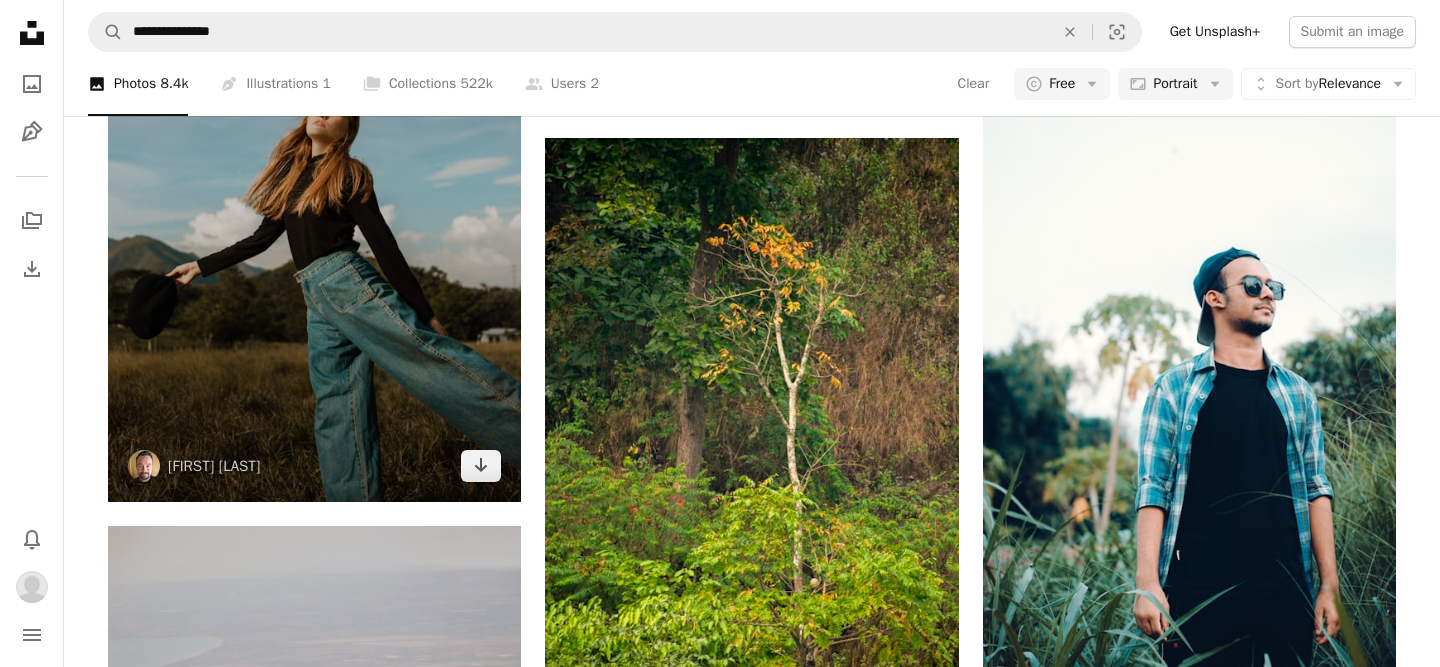 click at bounding box center [314, 213] 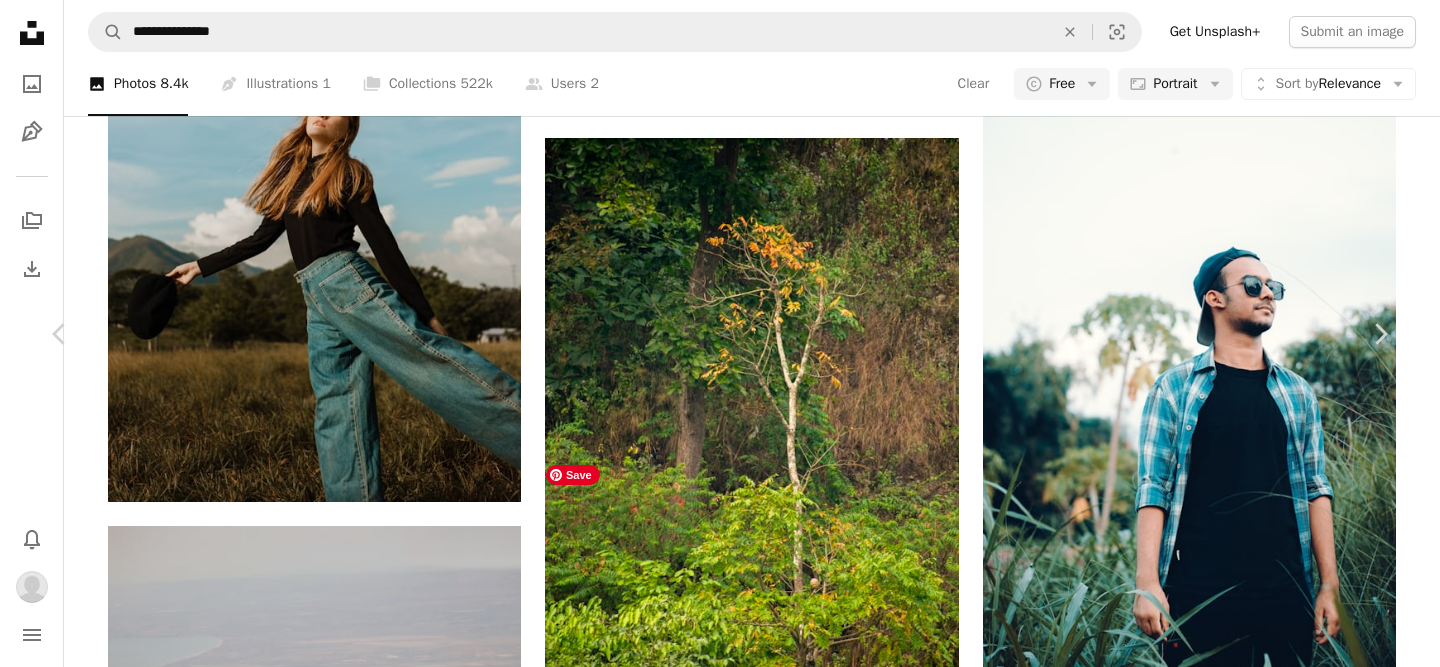 scroll, scrollTop: 4845, scrollLeft: 0, axis: vertical 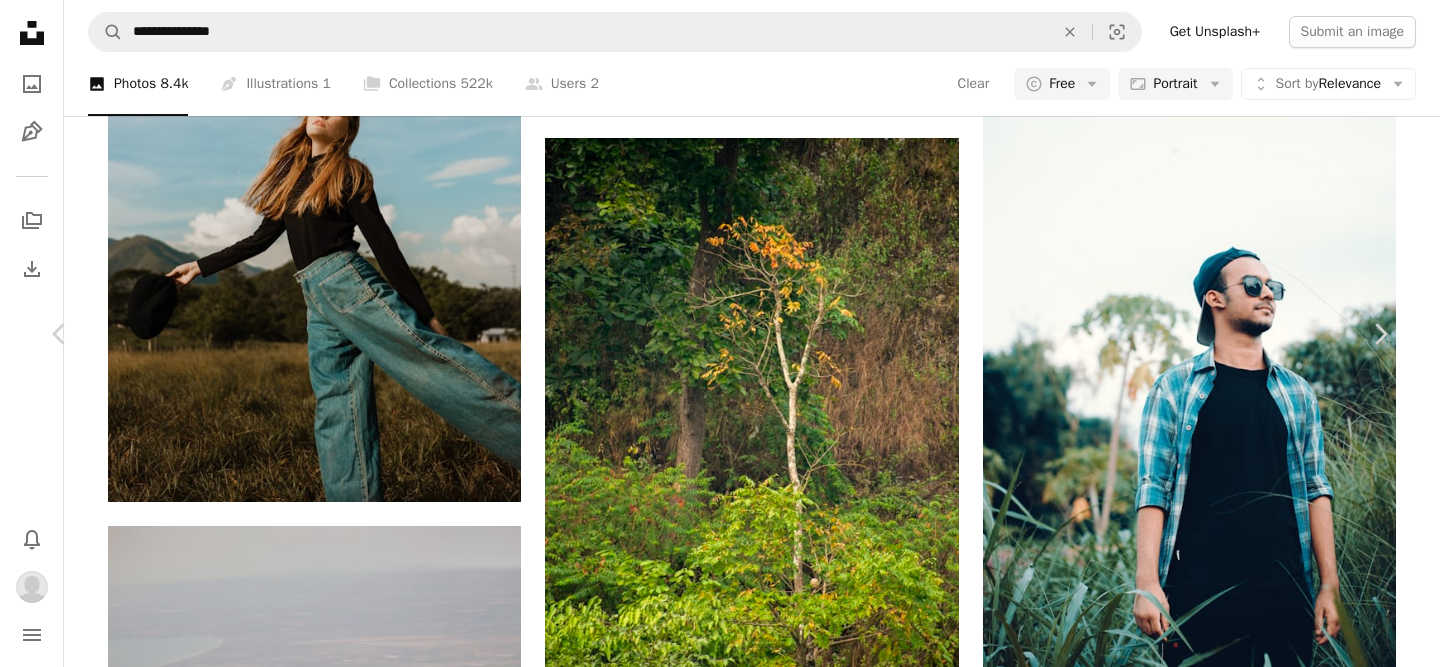 click at bounding box center (325, 4658) 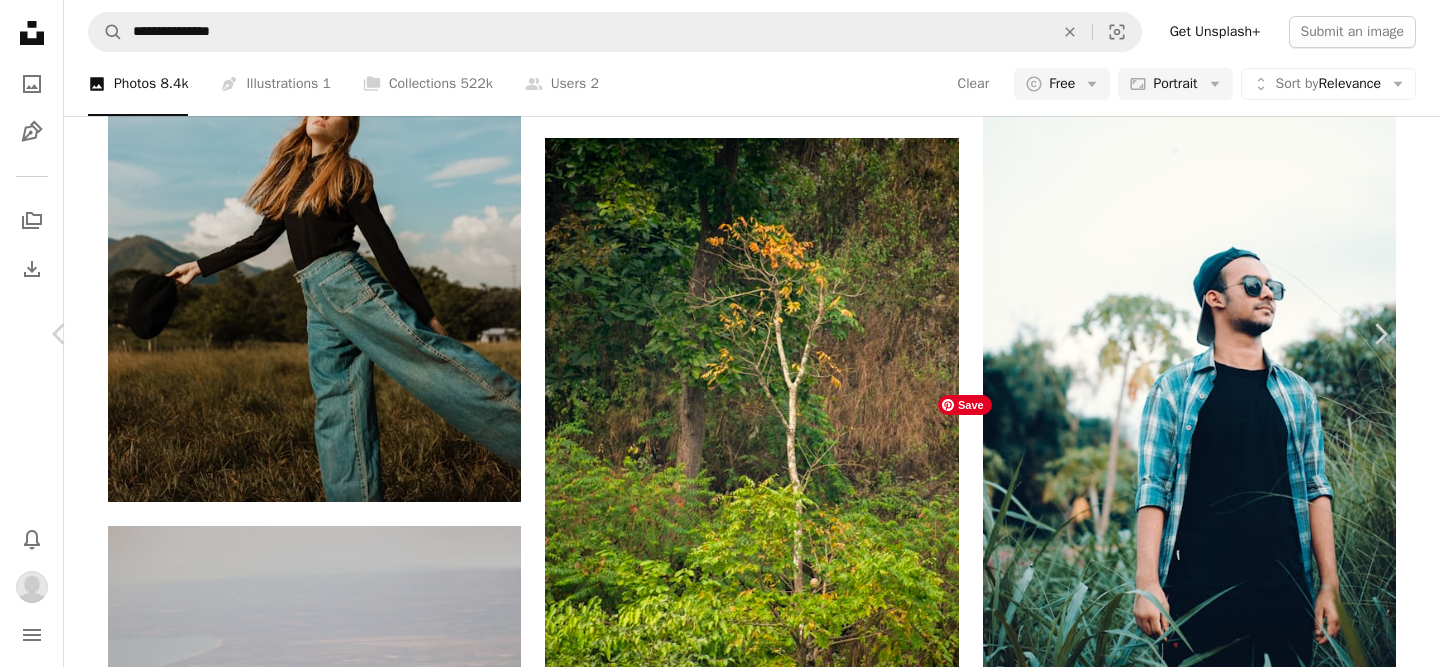 scroll, scrollTop: 6445, scrollLeft: 0, axis: vertical 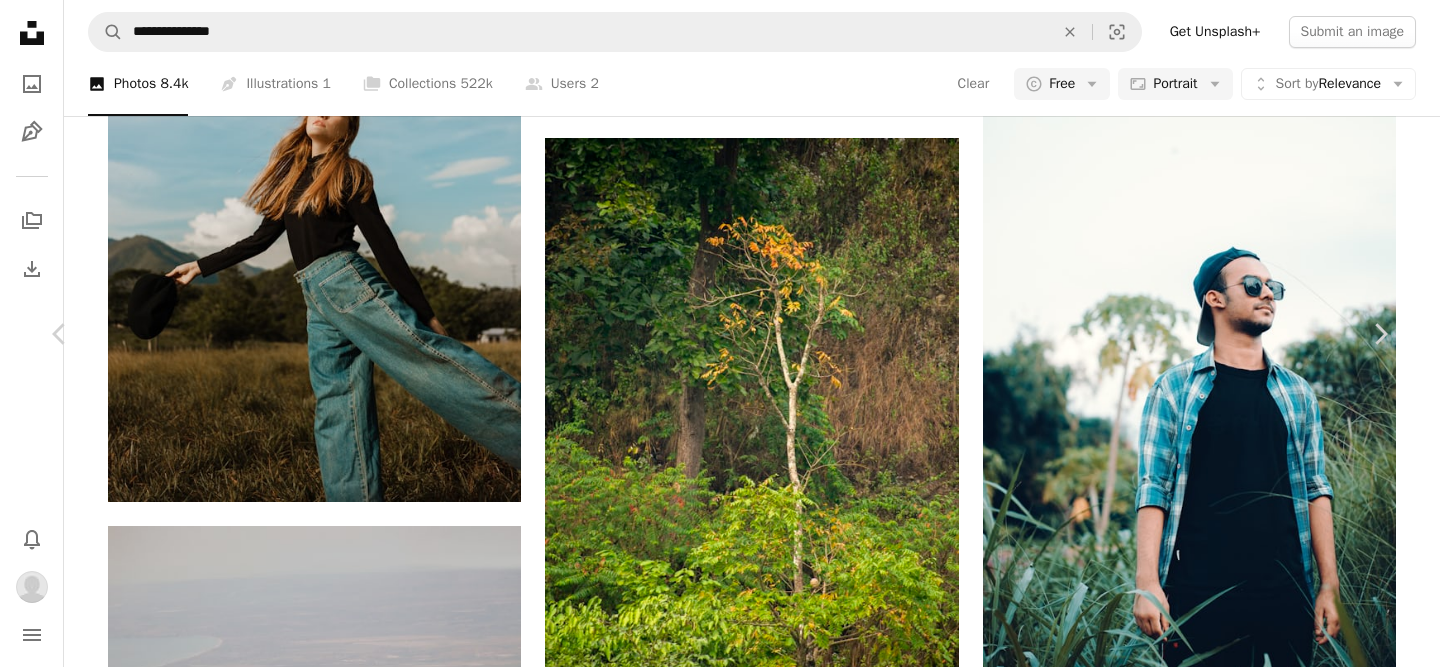 click at bounding box center [1099, 4547] 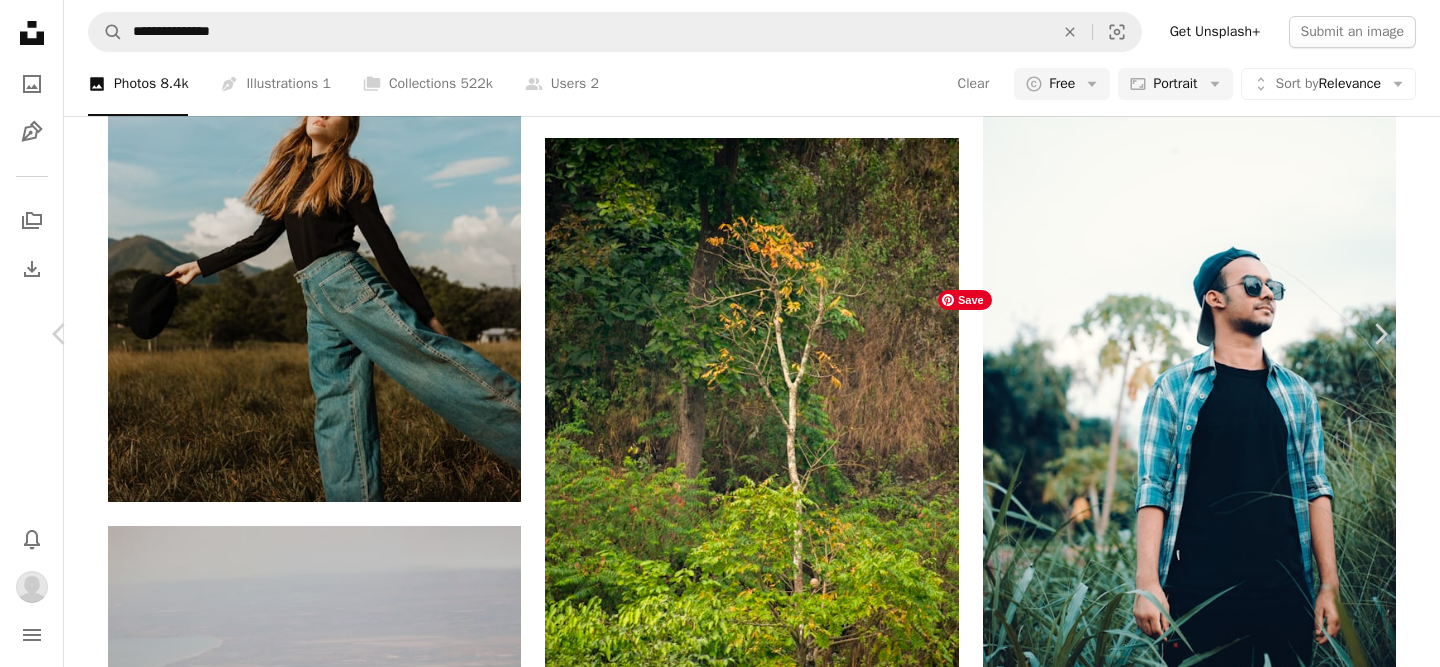 scroll, scrollTop: 2136, scrollLeft: 0, axis: vertical 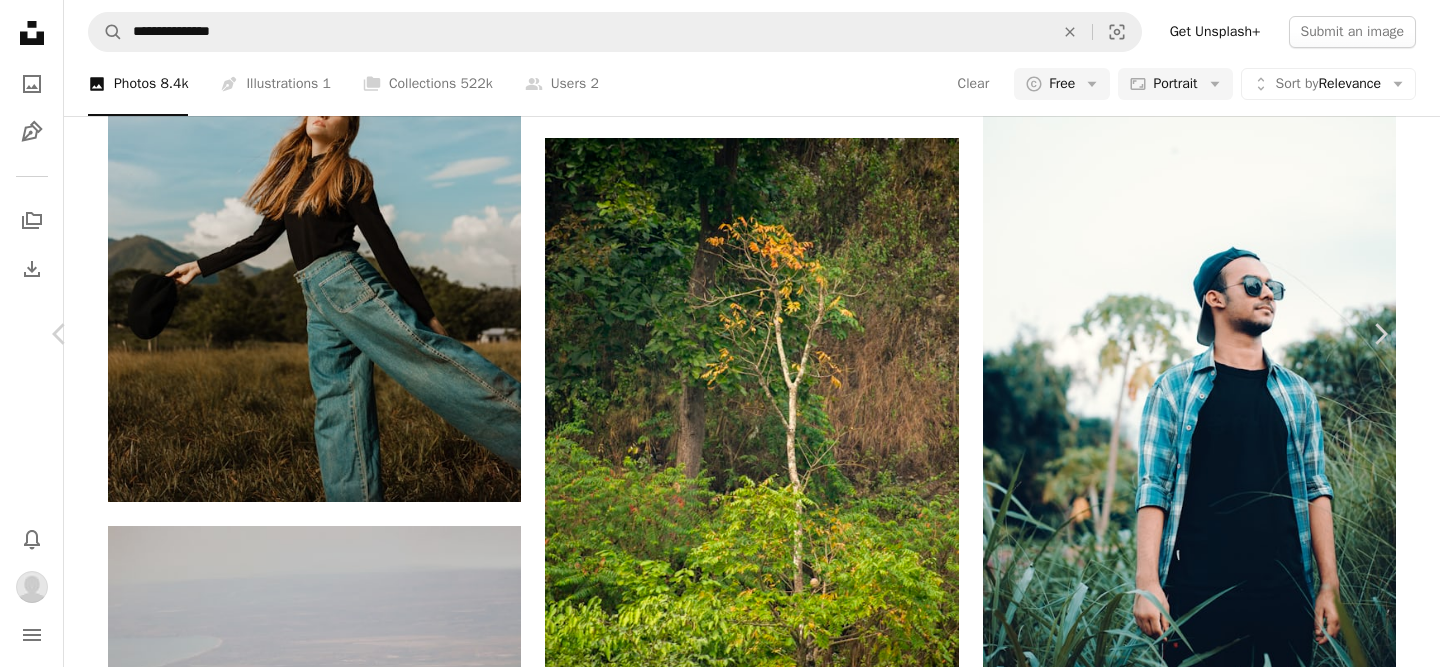 click on "An X shape Chevron left Chevron right Getty Images For  Unsplash+ A heart A plus sign Edit image   Plus sign for Unsplash+ A lock   Download Zoom in A forward-right arrow Share More Actions Calendar outlined Published on  [DATE], [YEAR] Safety Licensed under the  Unsplash+ License people summer child chair sunlight outdoors meadow hat relaxation sunny tourist vertical tranquility leisure activity vacations fashionable agricultural field rural scene Related images Plus sign for Unsplash+ A heart A plus sign Getty Images For  Unsplash+ A lock   Download Plus sign for Unsplash+ A heart A plus sign Getty Images For  Unsplash+ A lock   Download Plus sign for Unsplash+ A heart A plus sign Getty Images For  Unsplash+ A lock   Download Plus sign for Unsplash+ A heart A plus sign Getty Images For  Unsplash+ A lock   Download Plus sign for Unsplash+ A heart A plus sign Getty Images For  Unsplash+ A lock   Download Plus sign for Unsplash+ A heart A plus sign Getty Images For  Unsplash+ A lock   Download A heart" at bounding box center [720, 4832] 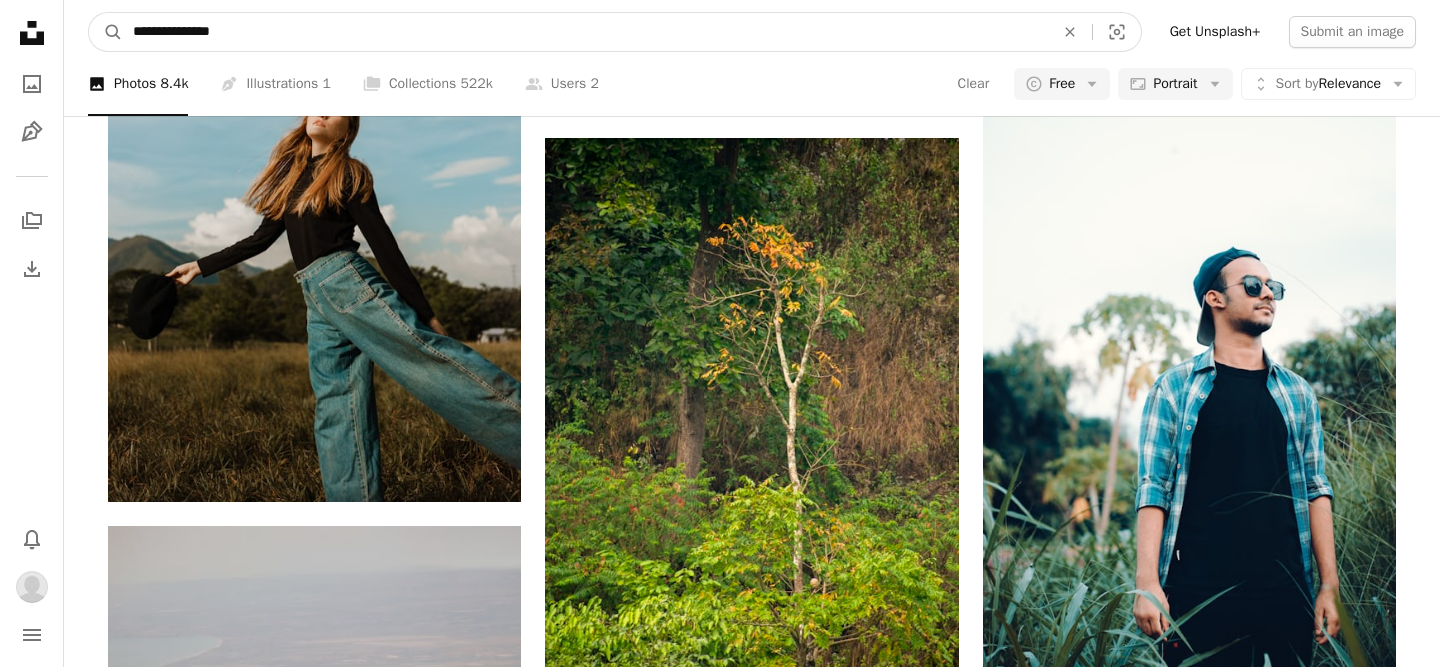 click on "**********" at bounding box center [585, 32] 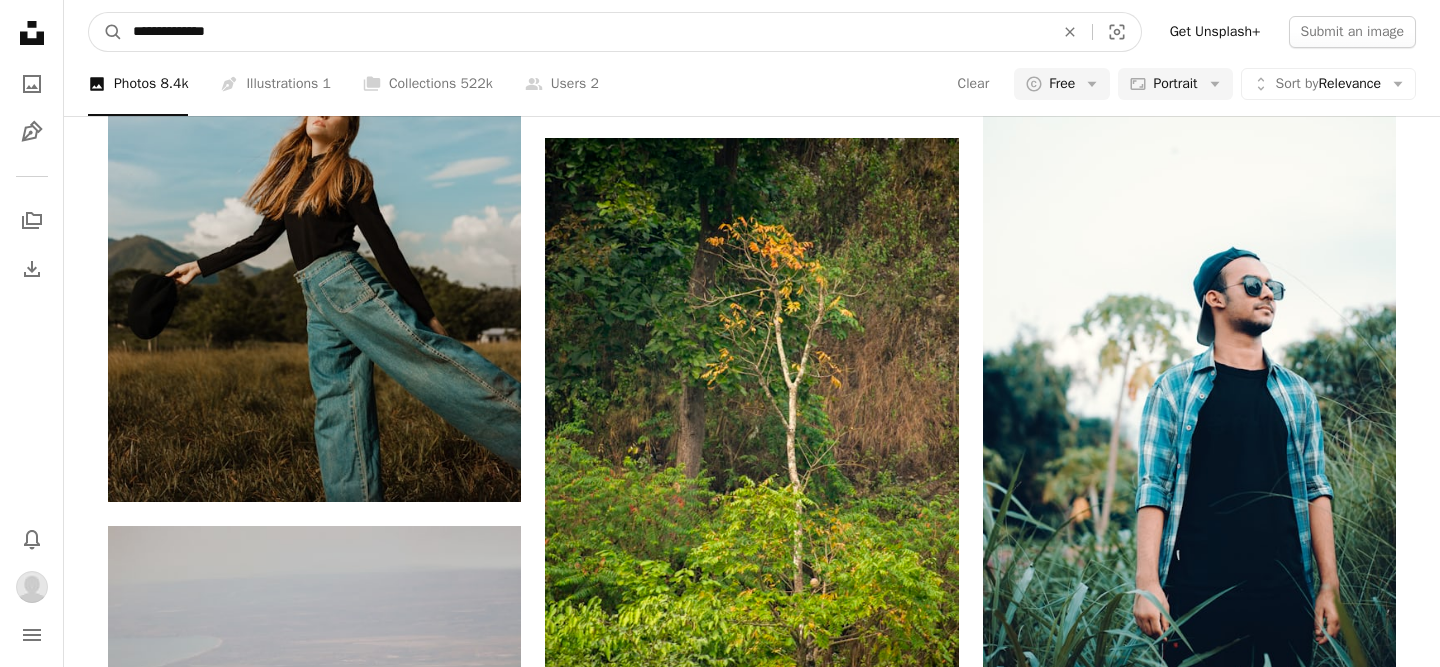 type on "**********" 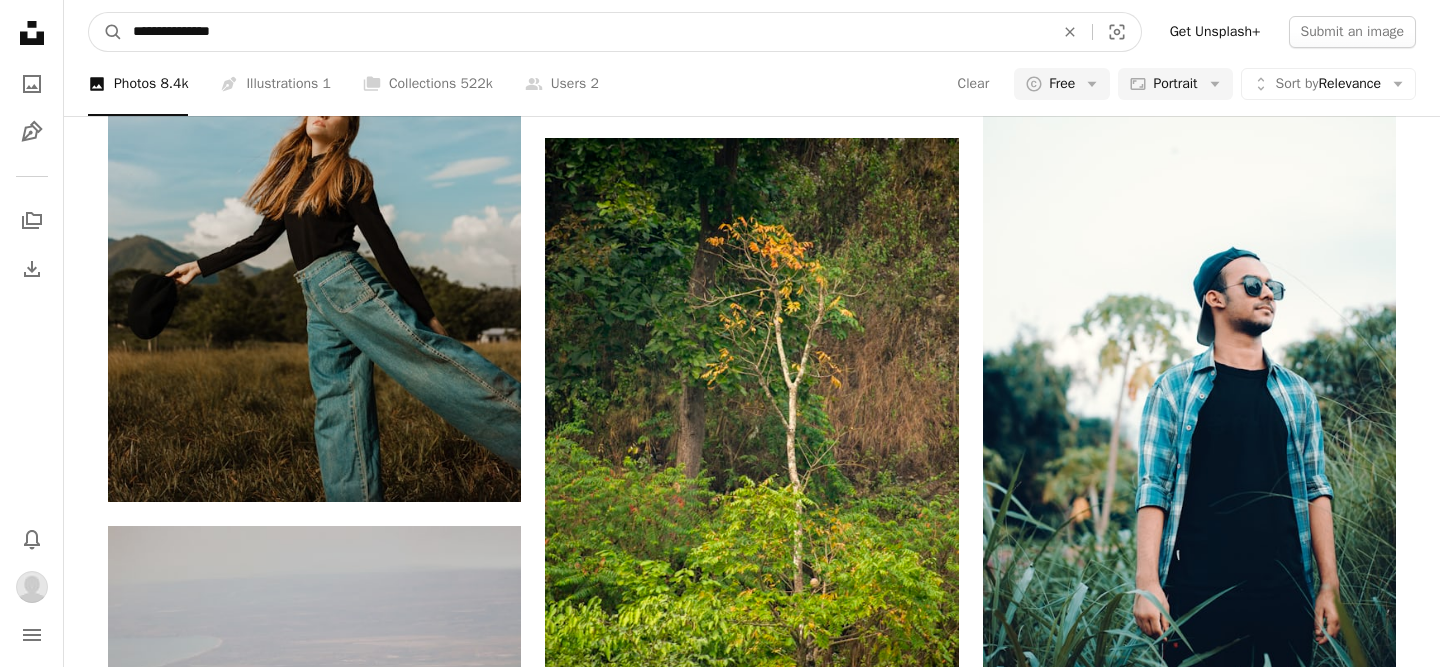 click on "A magnifying glass" at bounding box center [106, 32] 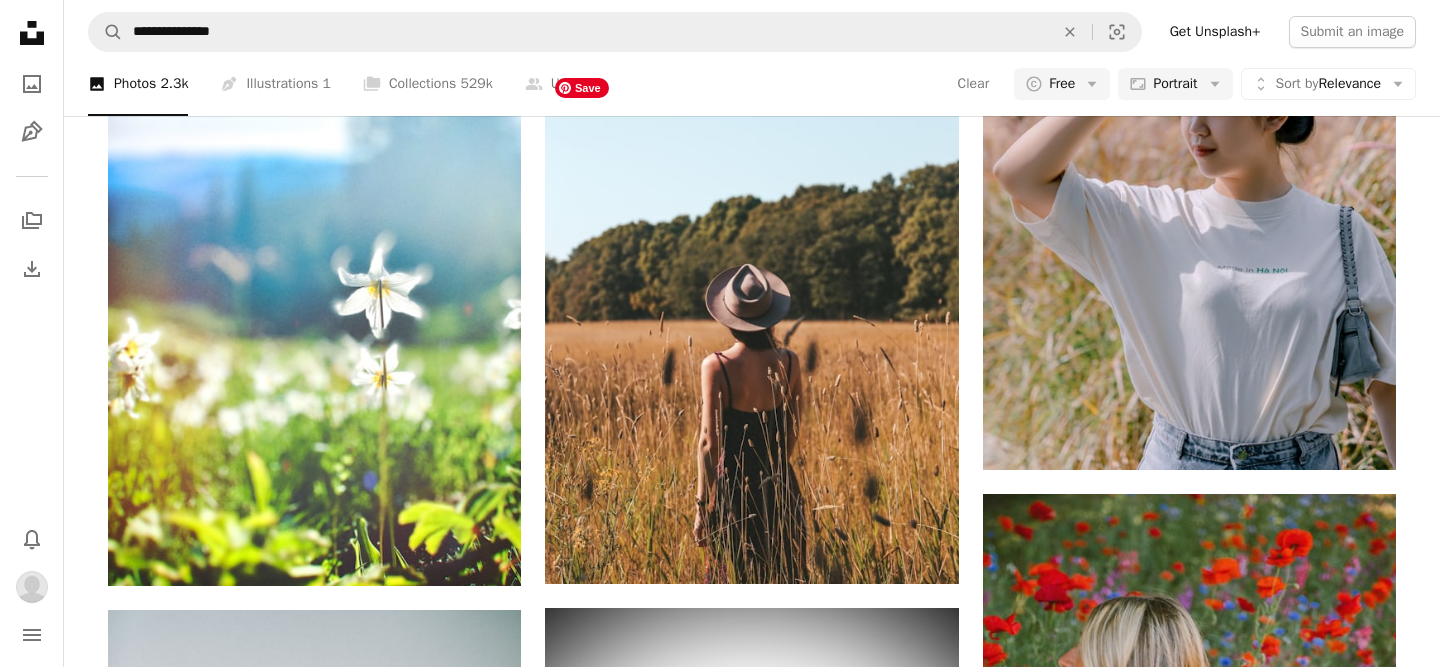 scroll, scrollTop: 3007, scrollLeft: 0, axis: vertical 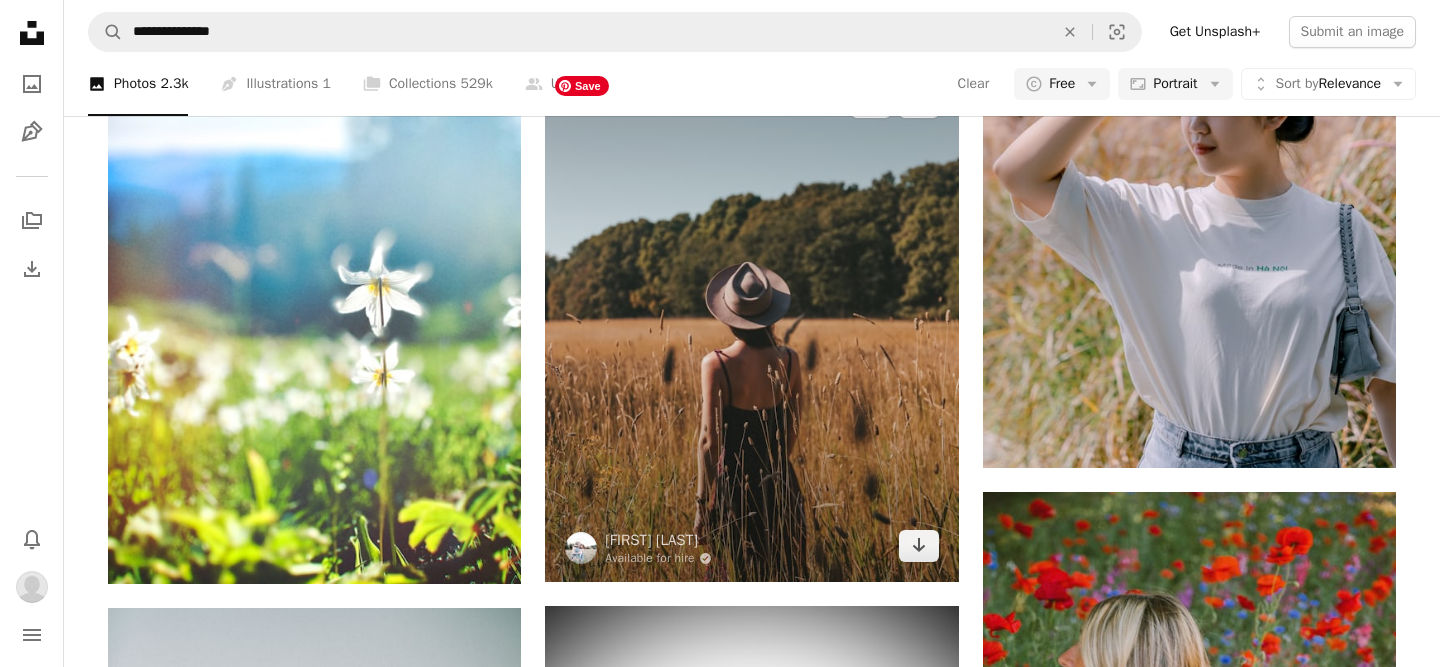 click at bounding box center [751, 324] 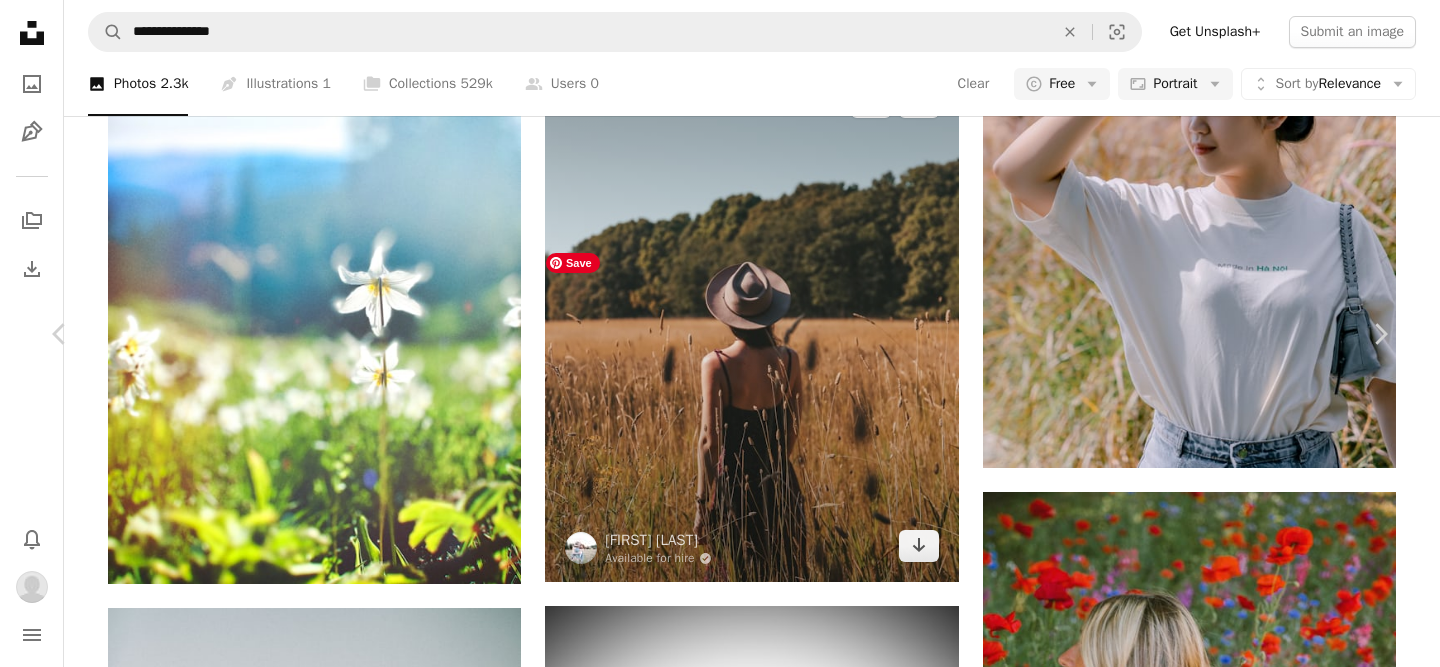 scroll, scrollTop: 24, scrollLeft: 0, axis: vertical 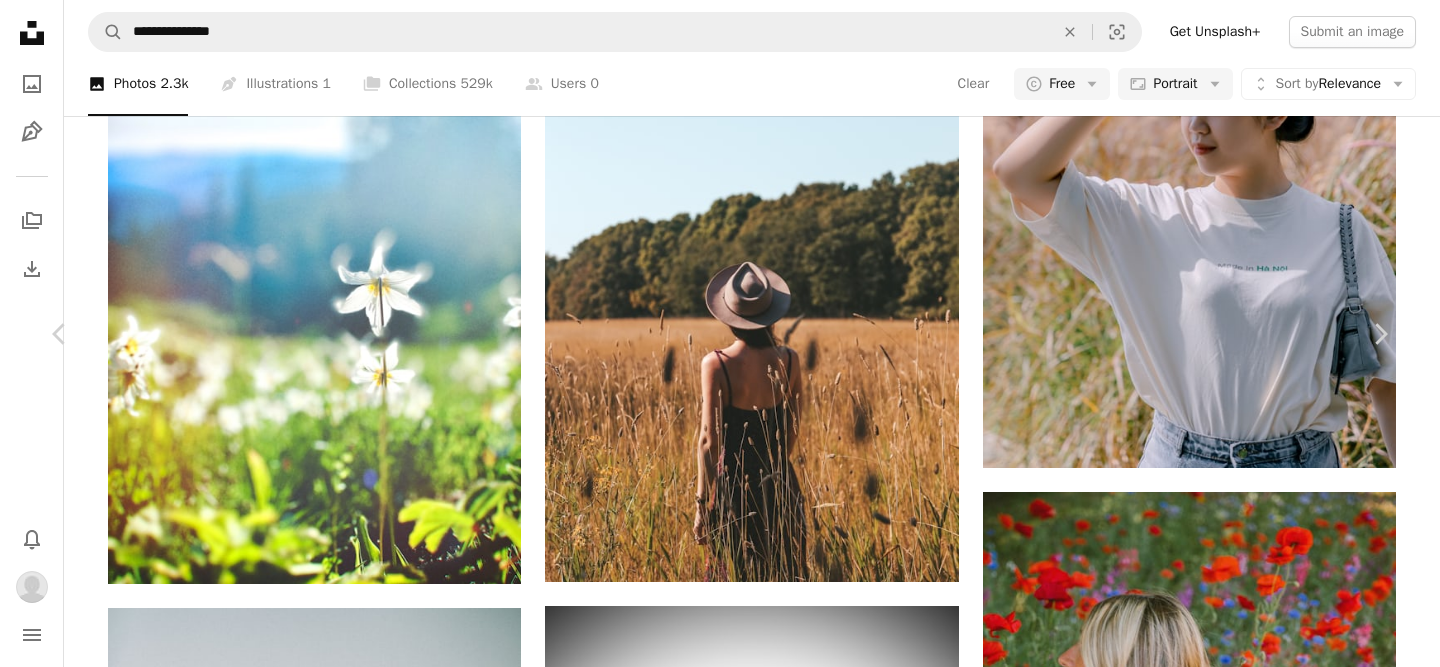 click on "Download" at bounding box center (1205, 7700) 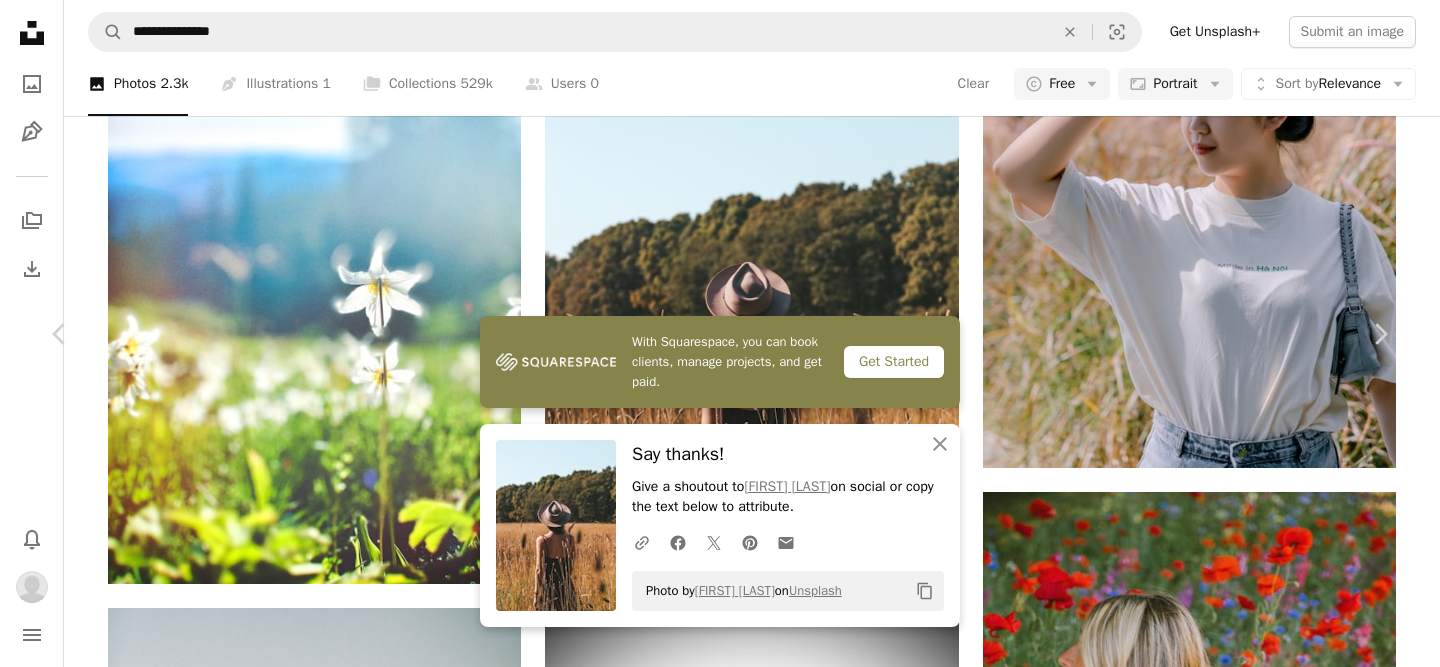 click on "An X shape Chevron left Chevron right With Squarespace, you can book clients, manage projects, and get paid. Get Started An X shape Close Say thanks! Give a shoutout to [NAME] on social or copy the text below to attribute. A URL sharing icon (chains) Facebook icon X (formerly Twitter) icon Pinterest icon An envelope Photo by [NAME] on Unsplash
Copy content [NAME] Available for hire A checkmark inside of a circle A heart A plus sign Edit image   Plus sign for Unsplash+ Download Chevron down Zoom in Views 497,945 Downloads 3,126 A forward-right arrow Share Info icon Info More Actions Into The Wild A map marker [COUNTRY], [COUNTRY] Calendar outlined Published on  [DATE], [YEAR] Camera Canon, EOS 6D Safety Free to use under the  Unsplash License woman travel portrait girl summer adventure countryside meadow [COUNTRY] hat explore wild nature lover wanderlust self portrait long grass portraiture food human plant Browse premium related images on iStock  |  Save 20% with code UNSPLASH20" at bounding box center [720, 8002] 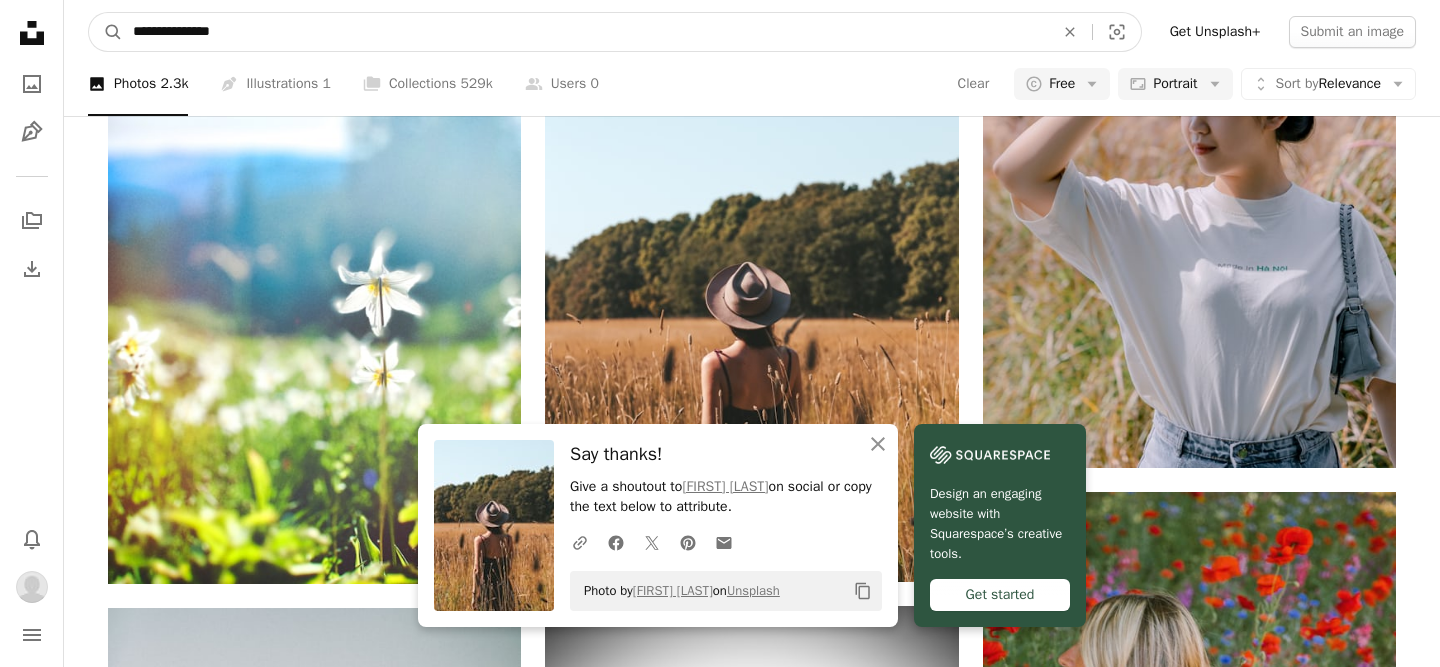 click on "**********" at bounding box center (585, 32) 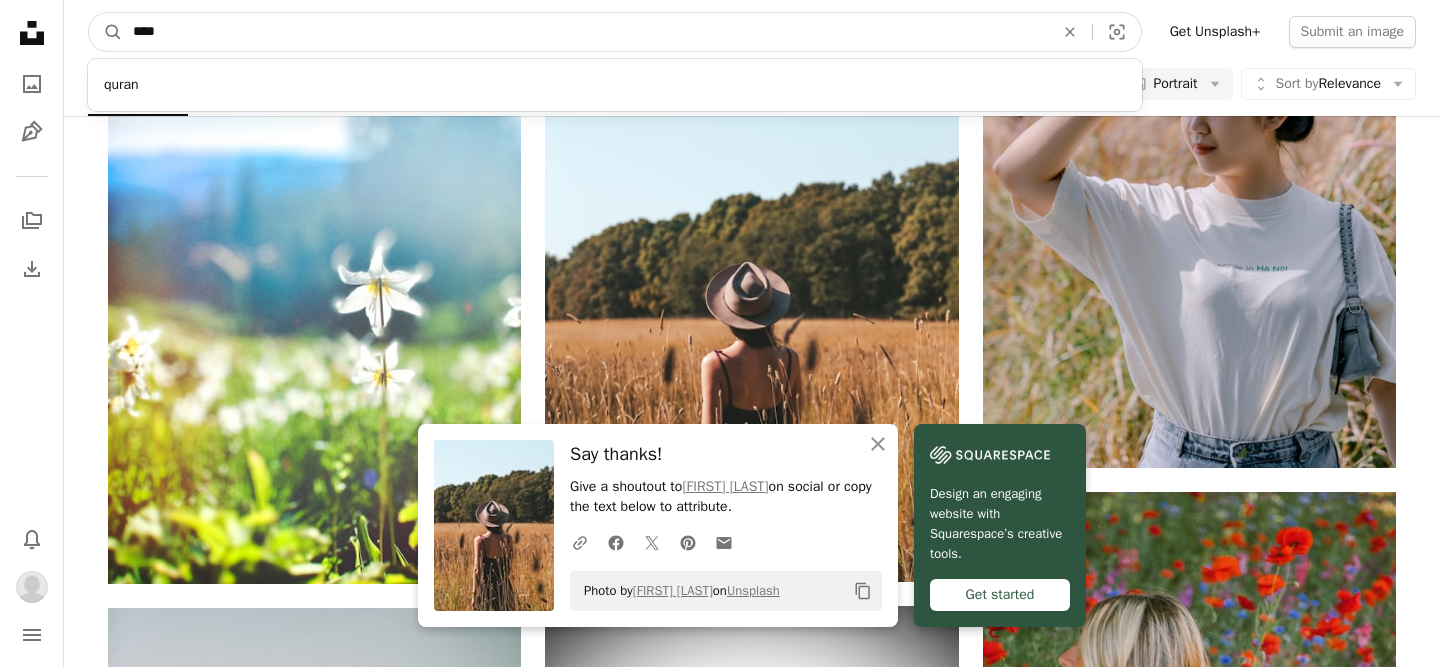 type on "*****" 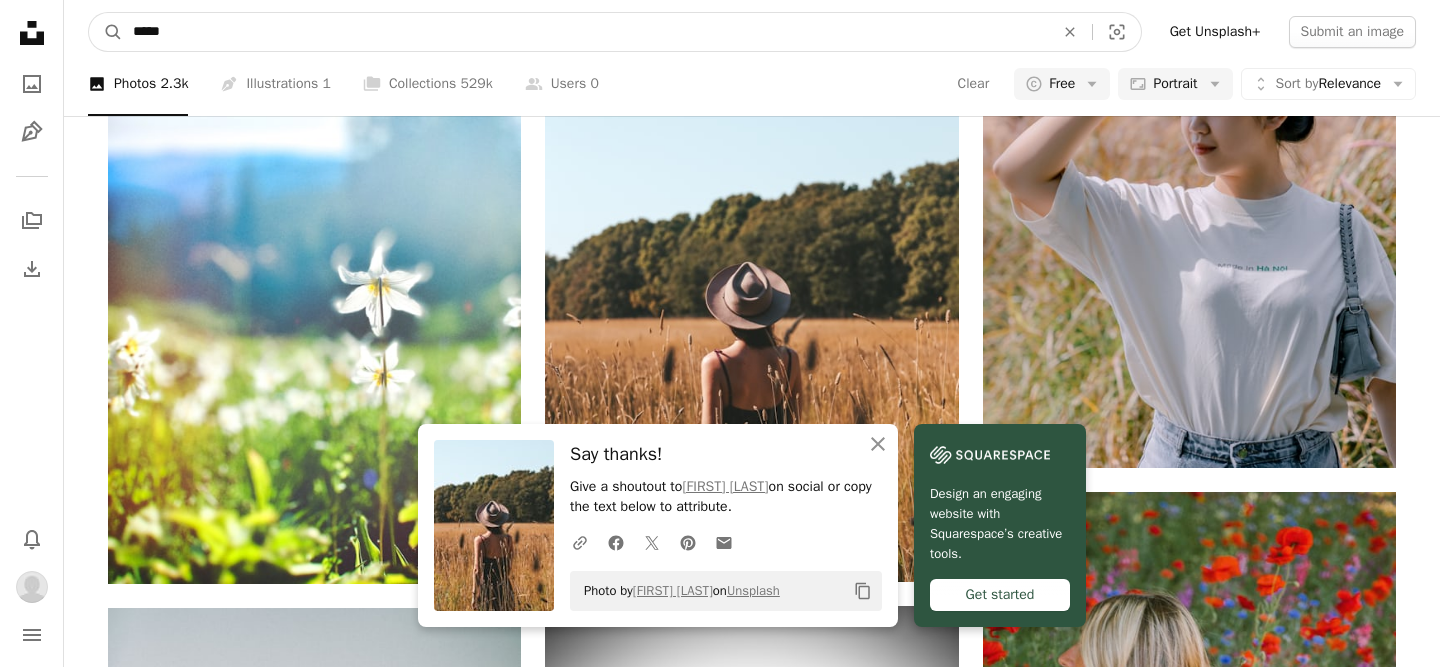 click on "A magnifying glass" at bounding box center [106, 32] 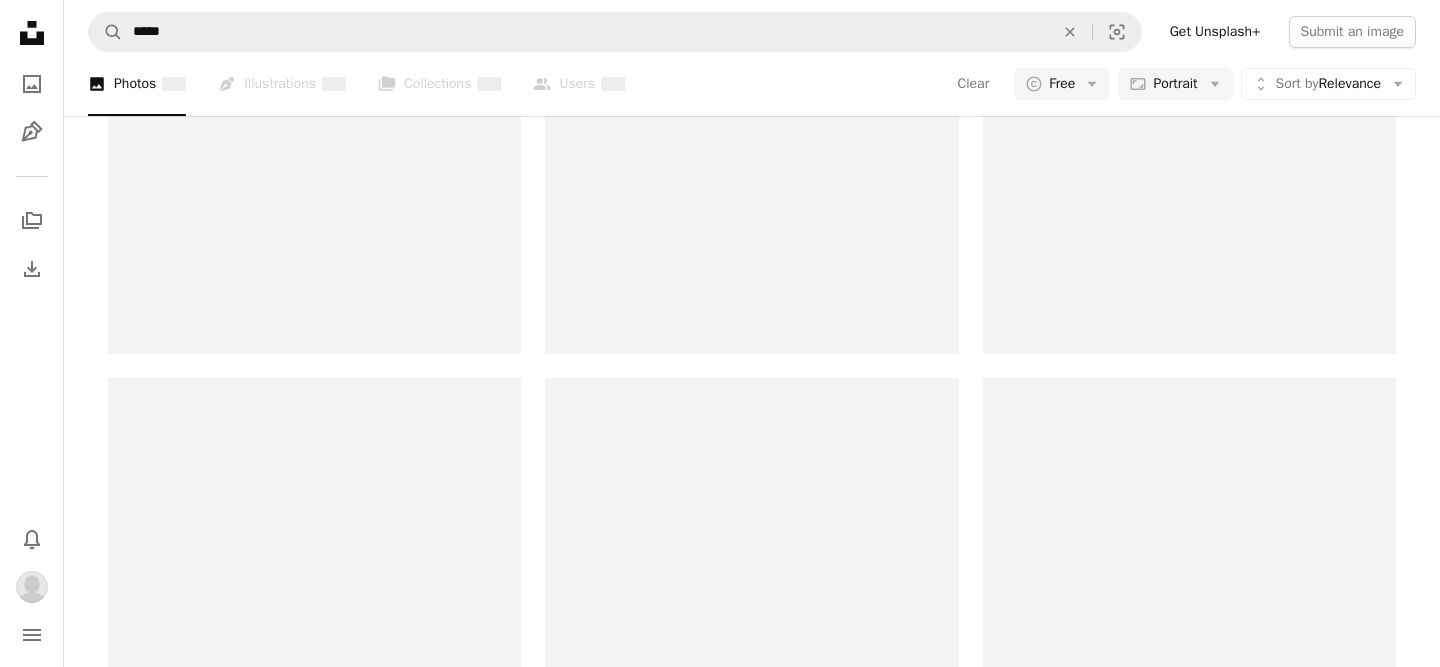 scroll, scrollTop: 0, scrollLeft: 0, axis: both 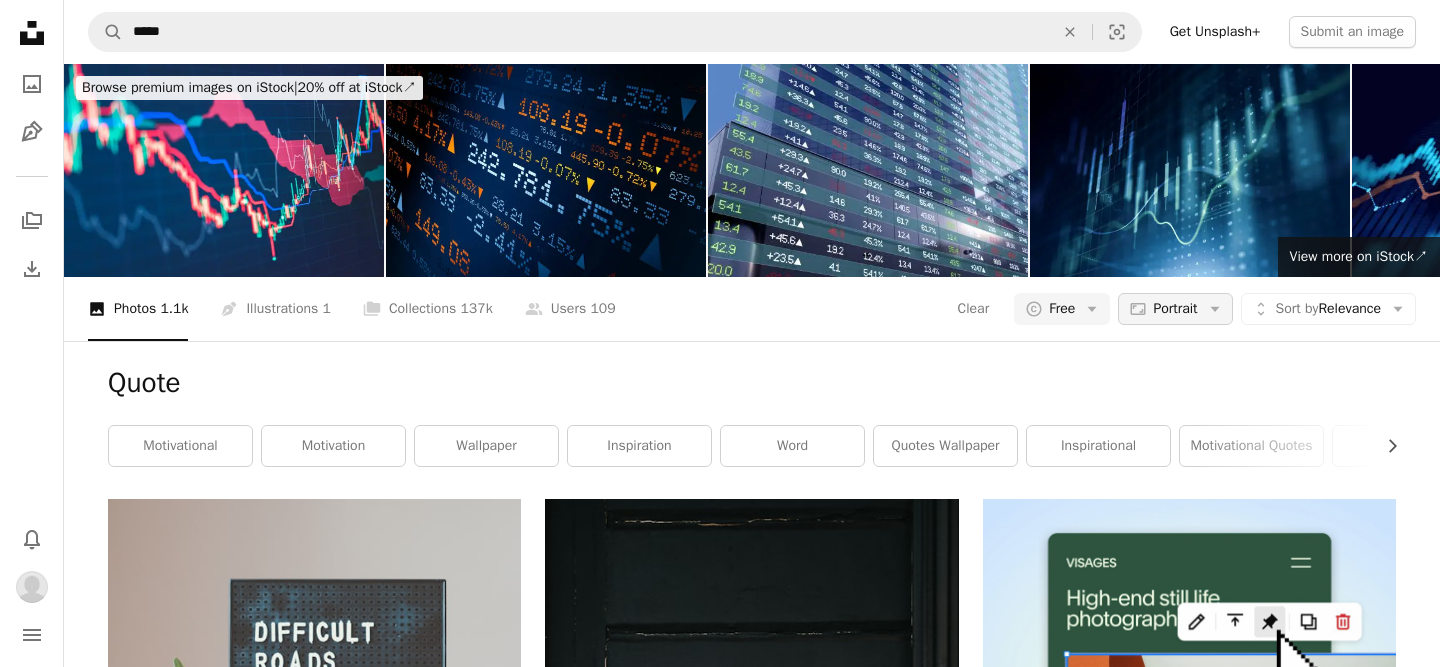 click on "Portrait" at bounding box center (1175, 309) 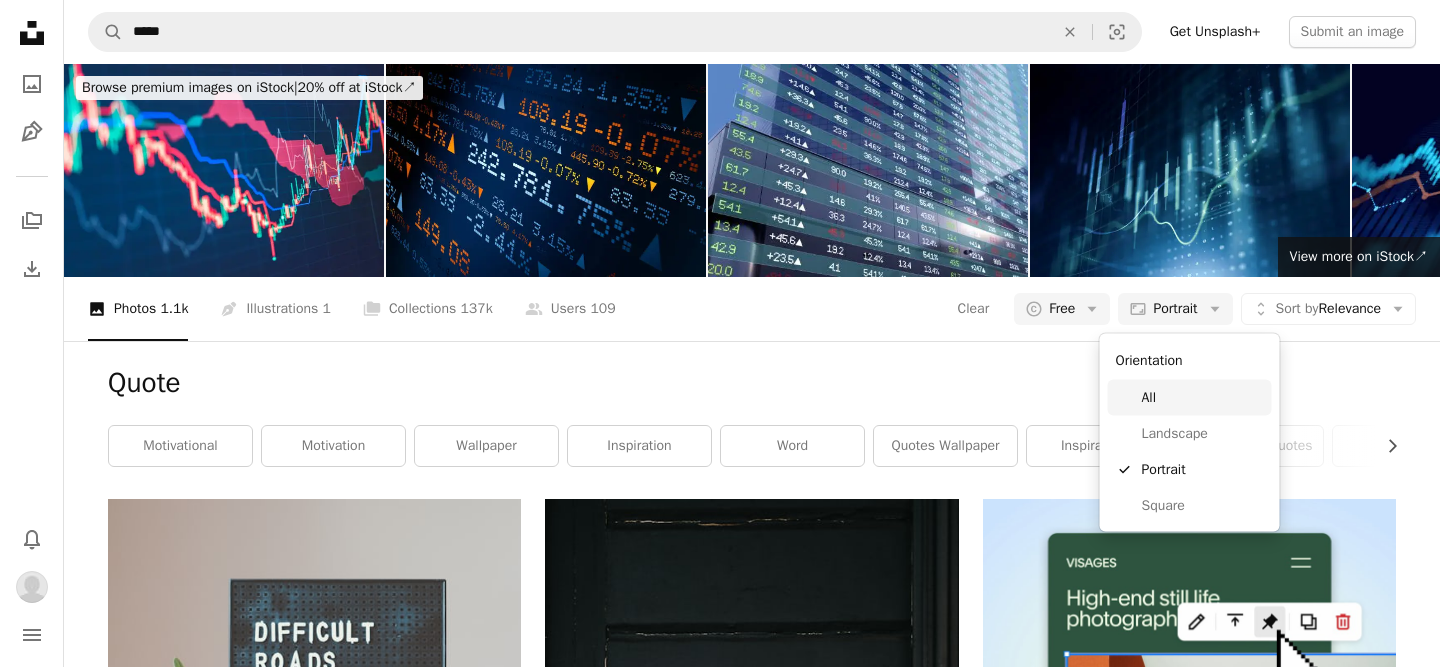 click on "All" at bounding box center (1203, 398) 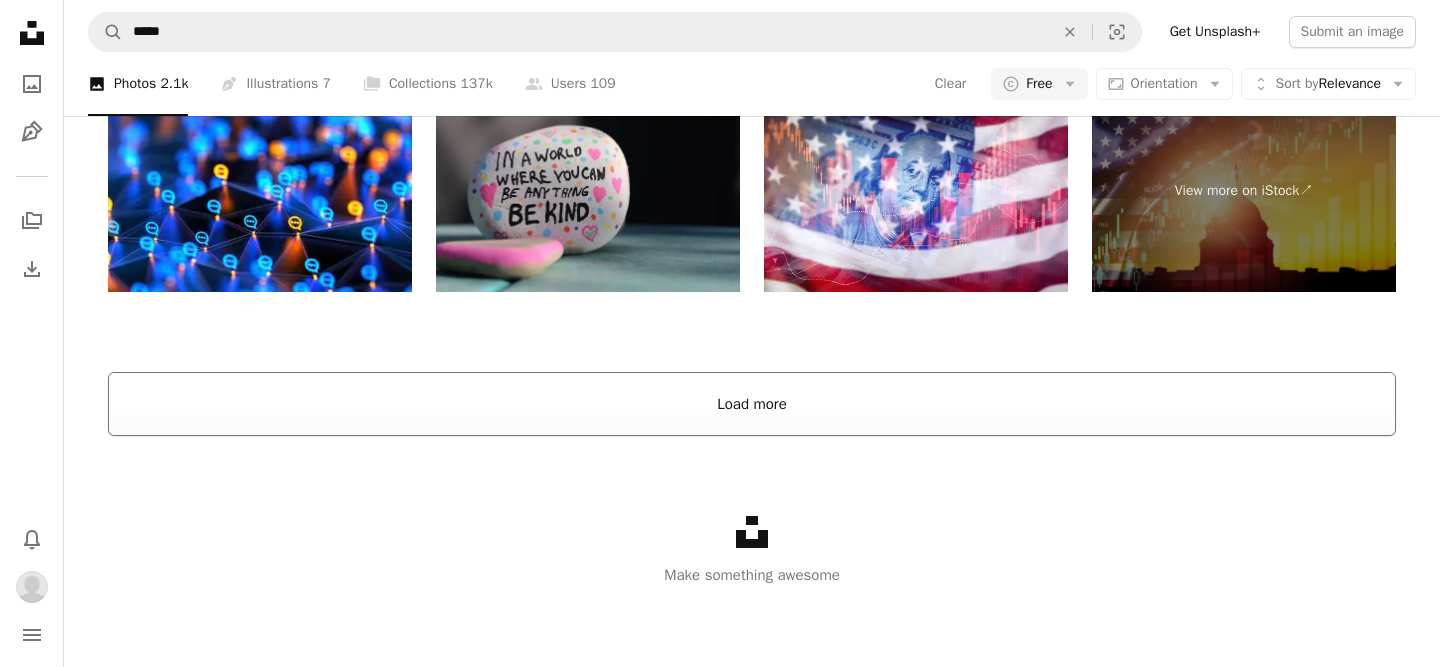 click on "Load more" at bounding box center (752, 404) 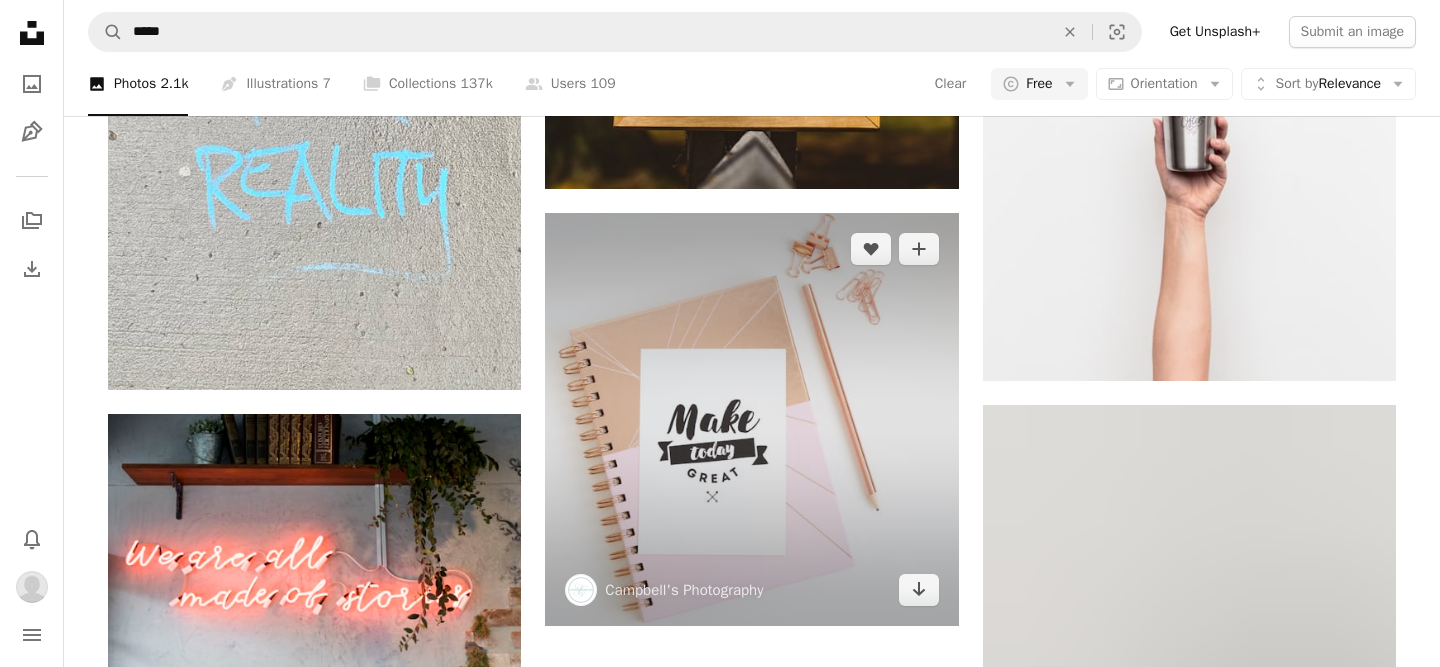 scroll, scrollTop: 33524, scrollLeft: 0, axis: vertical 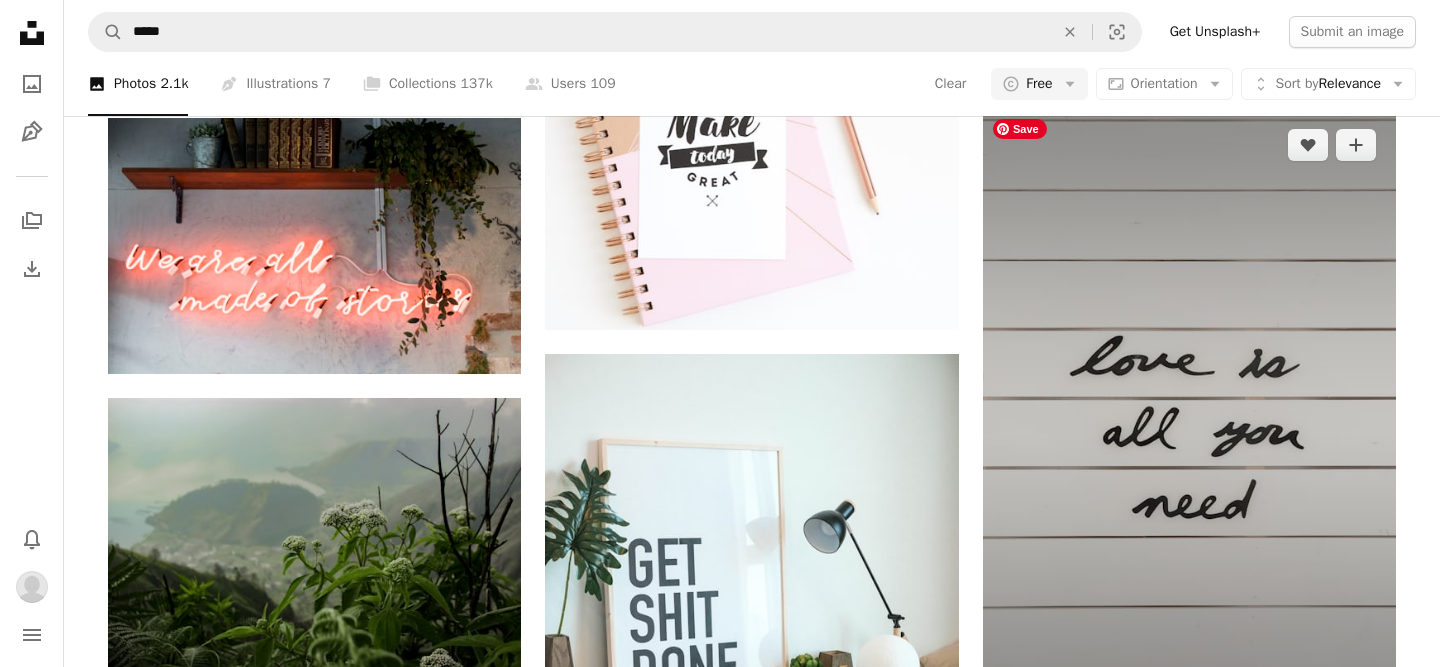 click at bounding box center [1189, 418] 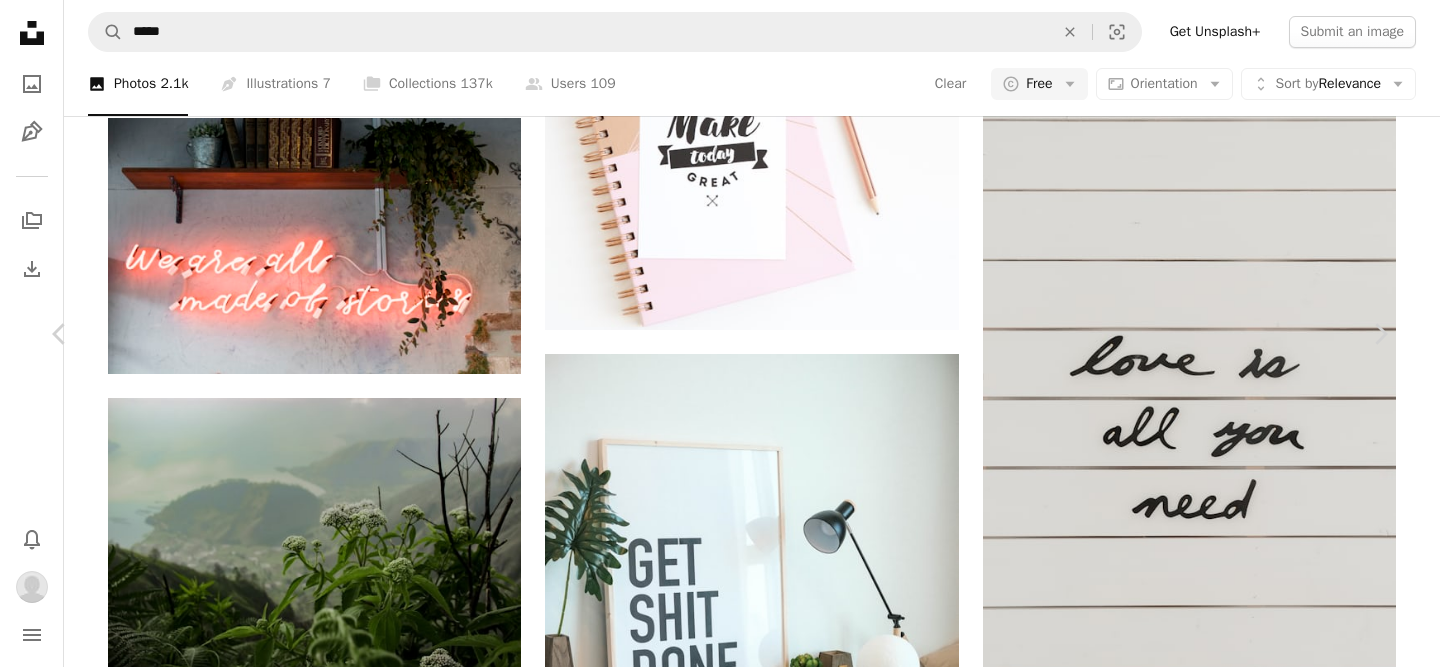 scroll, scrollTop: 10554, scrollLeft: 0, axis: vertical 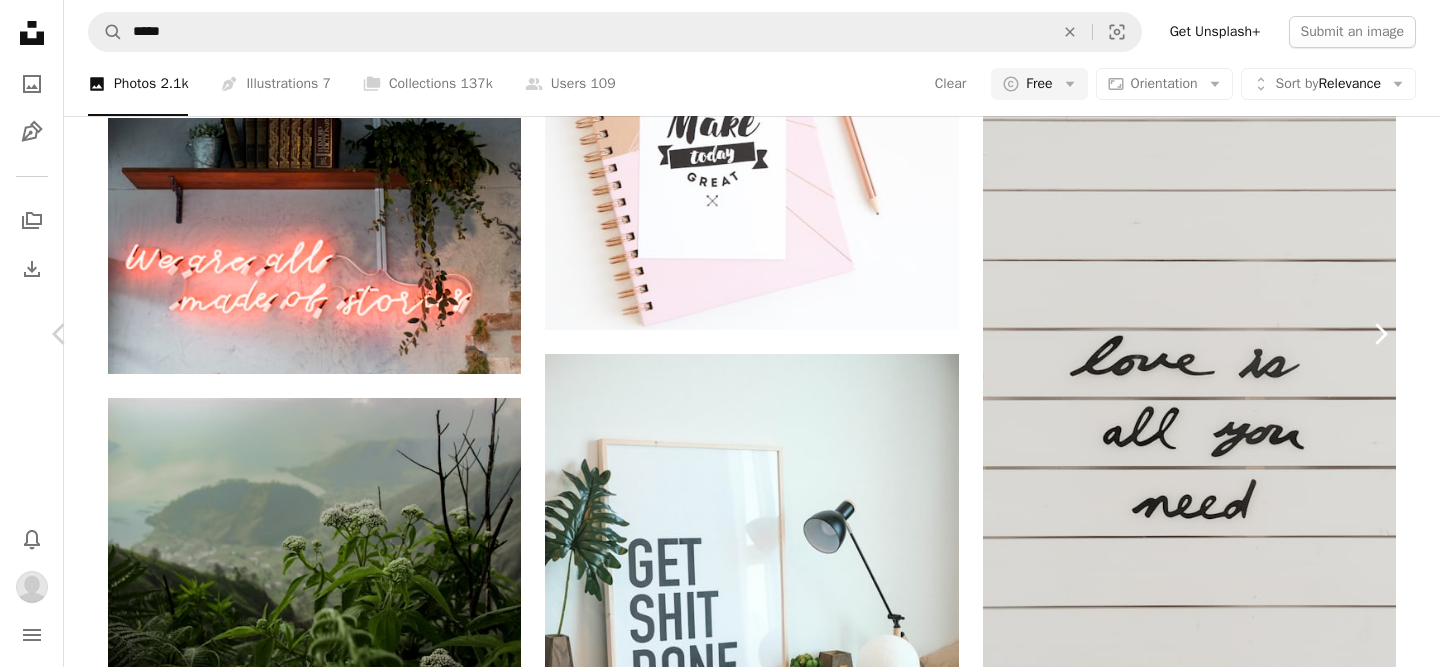 click on "Chevron right" at bounding box center (1380, 334) 